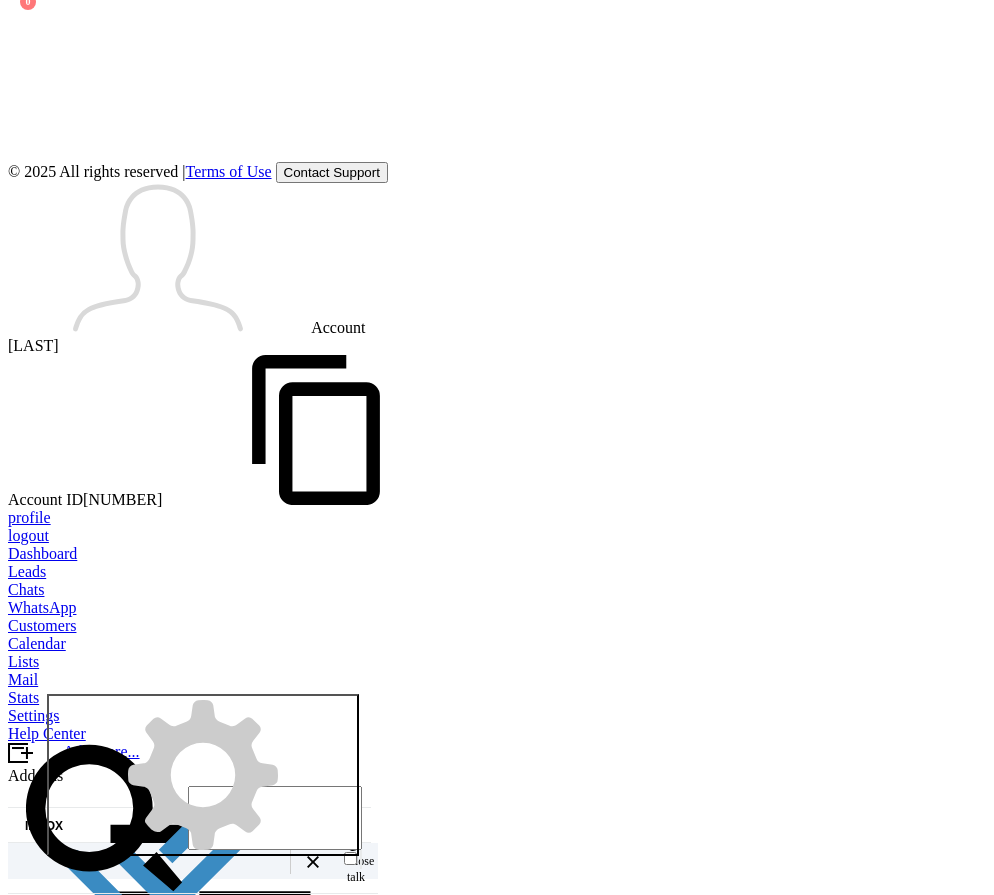 scroll, scrollTop: 0, scrollLeft: 0, axis: both 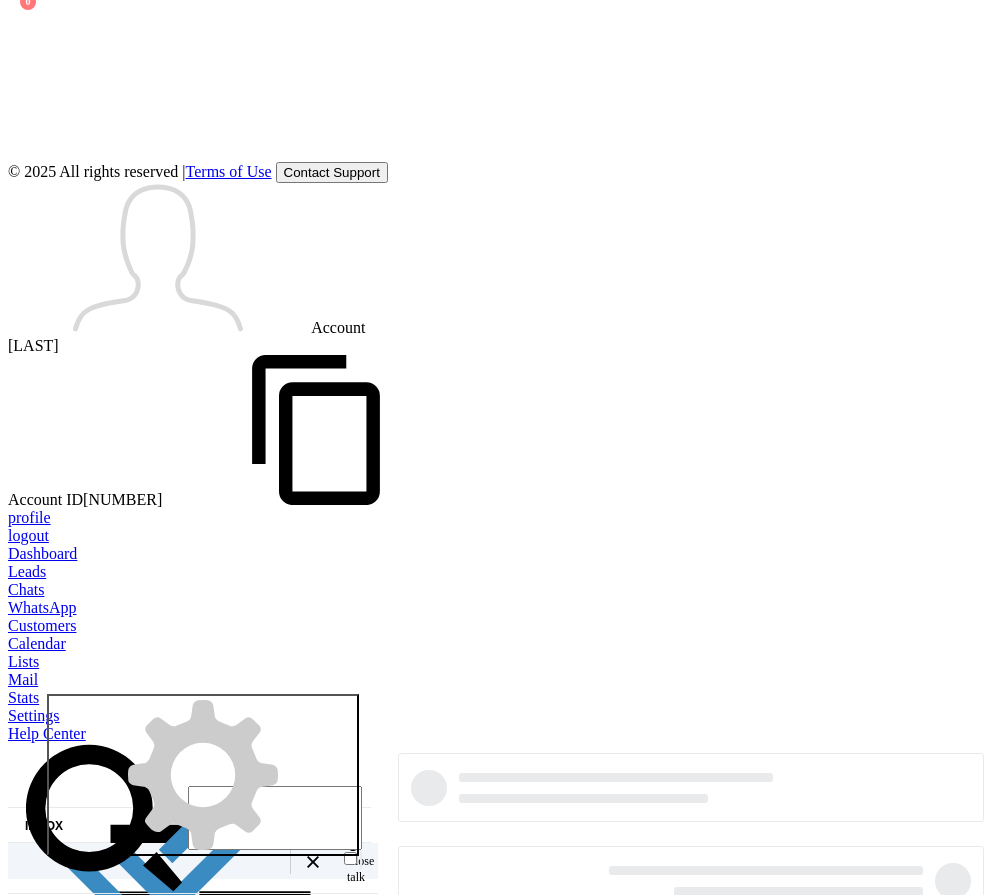 click on "**" at bounding box center (33, 617) 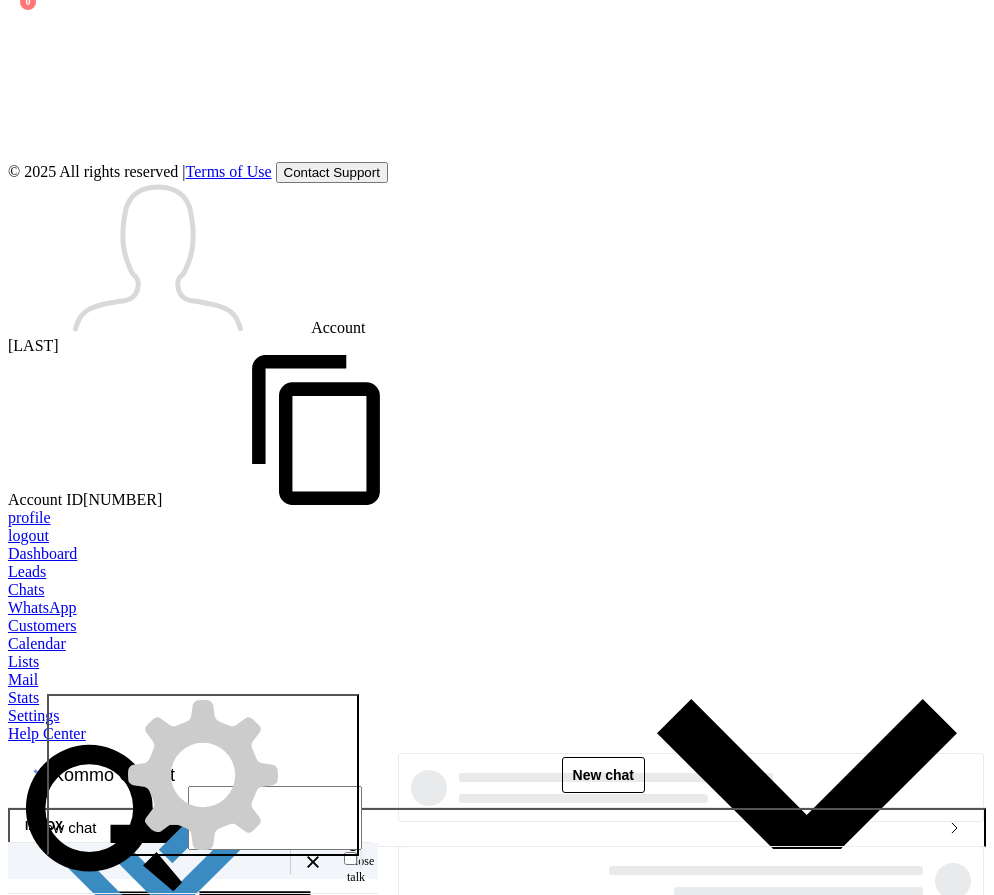 click on "Next" at bounding box center (0, 705) 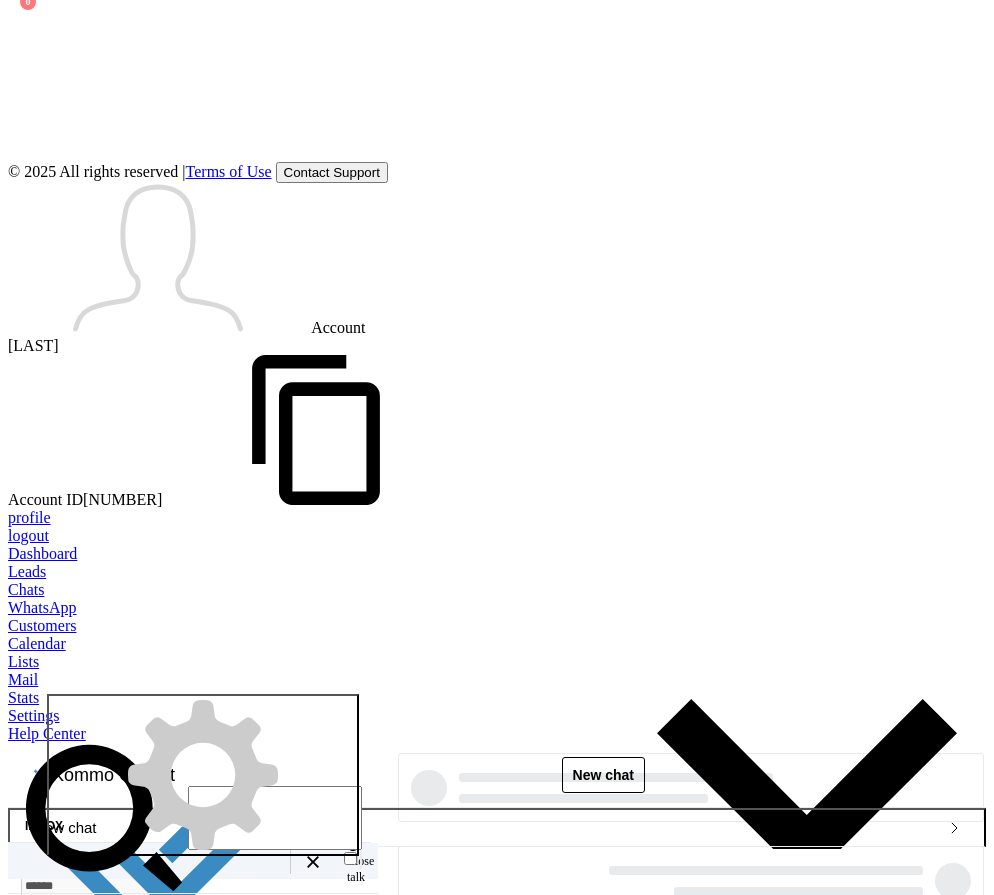 click on "Next" at bounding box center [215, 706] 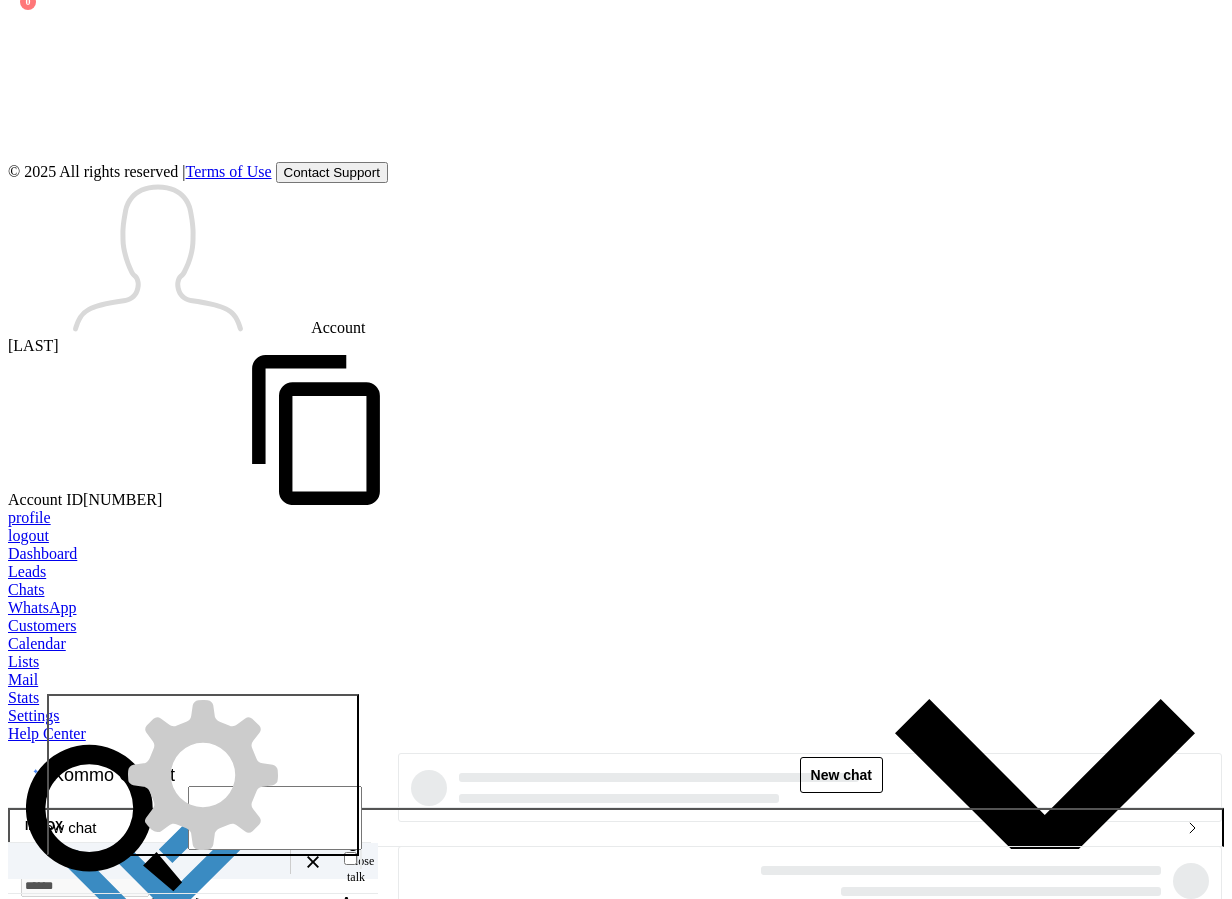 click on "Organize leads & clients" at bounding box center [18, 405] 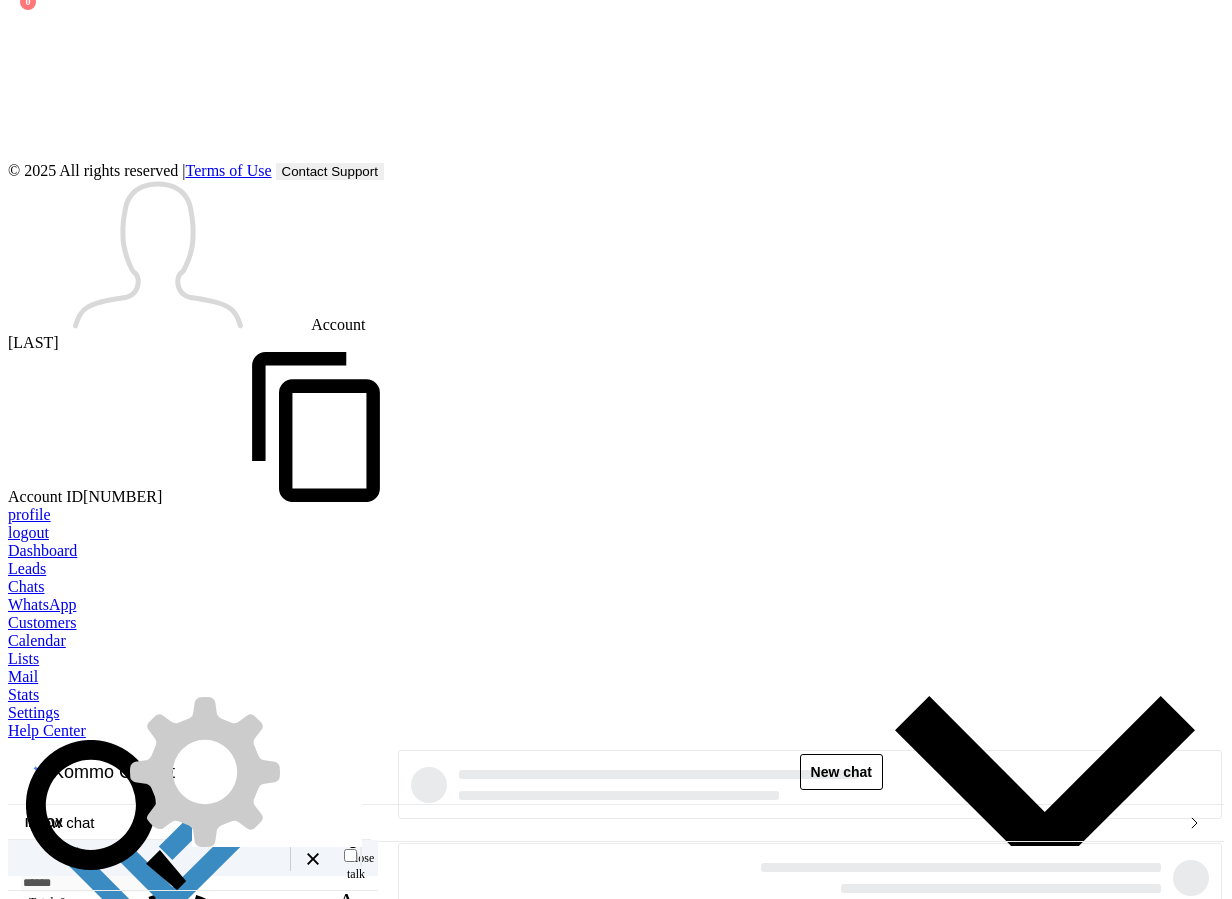 click at bounding box center (289, 262) 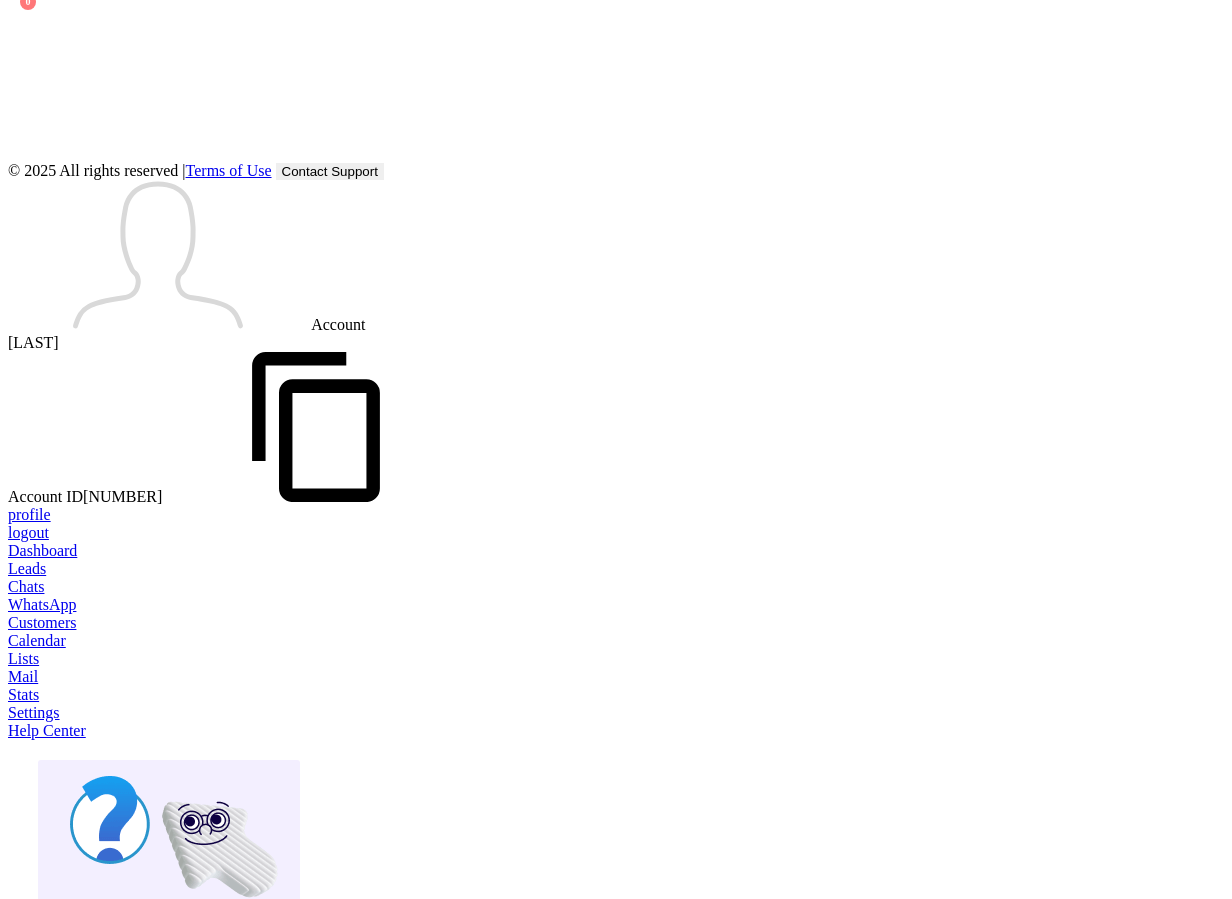 click on ".abccls-1,.abccls-2{fill-rule:evenodd}.abccls-2{fill:#fff} .abfcls-1{fill:none}.abfcls-2{fill:#fff} .abncls-1{isolation:isolate}.abncls-2{opacity:.06}.abncls-2,.abncls-3,.abncls-6{mix-blend-mode:multiply}.abncls-3{opacity:.15}.abncls-4,.abncls-8{fill:#fff}.abncls-5{fill:url(#abnlinear-gradient)}.abncls-6{opacity:.04}.abncls-7{fill:url(#abnlinear-gradient-2)}.abncls-8{fill-rule:evenodd} .abqst0{fill:#ffa200} .abwcls-1{fill:#252525} .cls-1{isolation:isolate} .acicls-1{fill:none} .aclcls-1{fill:#232323} .acnst0{display:none} .addcls-1,.addcls-2{fill:none;stroke-miterlimit:10}.addcls-1{stroke:#dfe0e5}.addcls-2{stroke:#a1a7ab} .adecls-1,.adecls-2{fill:none;stroke-miterlimit:10}.adecls-1{stroke:#dfe0e5}.adecls-2{stroke:#a1a7ab} .adqcls-1{fill:#8591a5;fill-rule:evenodd} .aeccls-1{fill:#5c9f37} .aeecls-1{fill:#f86161} .aejcls-1{fill:#8591a5;fill-rule:evenodd} .aekcls-1{fill-rule:evenodd} .aelcls-1{fill-rule:evenodd;fill:currentColor} .aemcls-1{fill-rule:evenodd;fill:currentColor} .aencls-2{fill:#f86161;opacity:.3}" at bounding box center (616, 750) 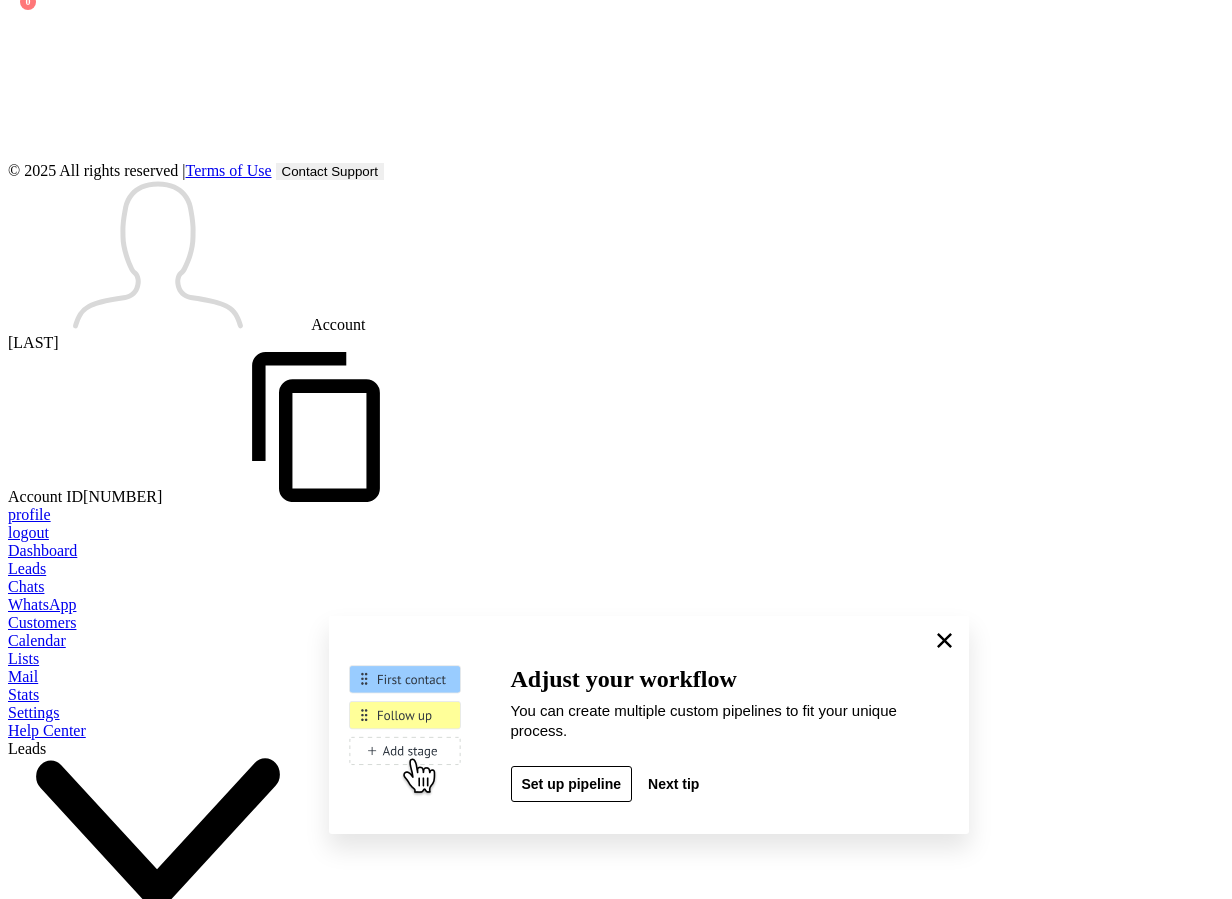 click at bounding box center [616, 578] 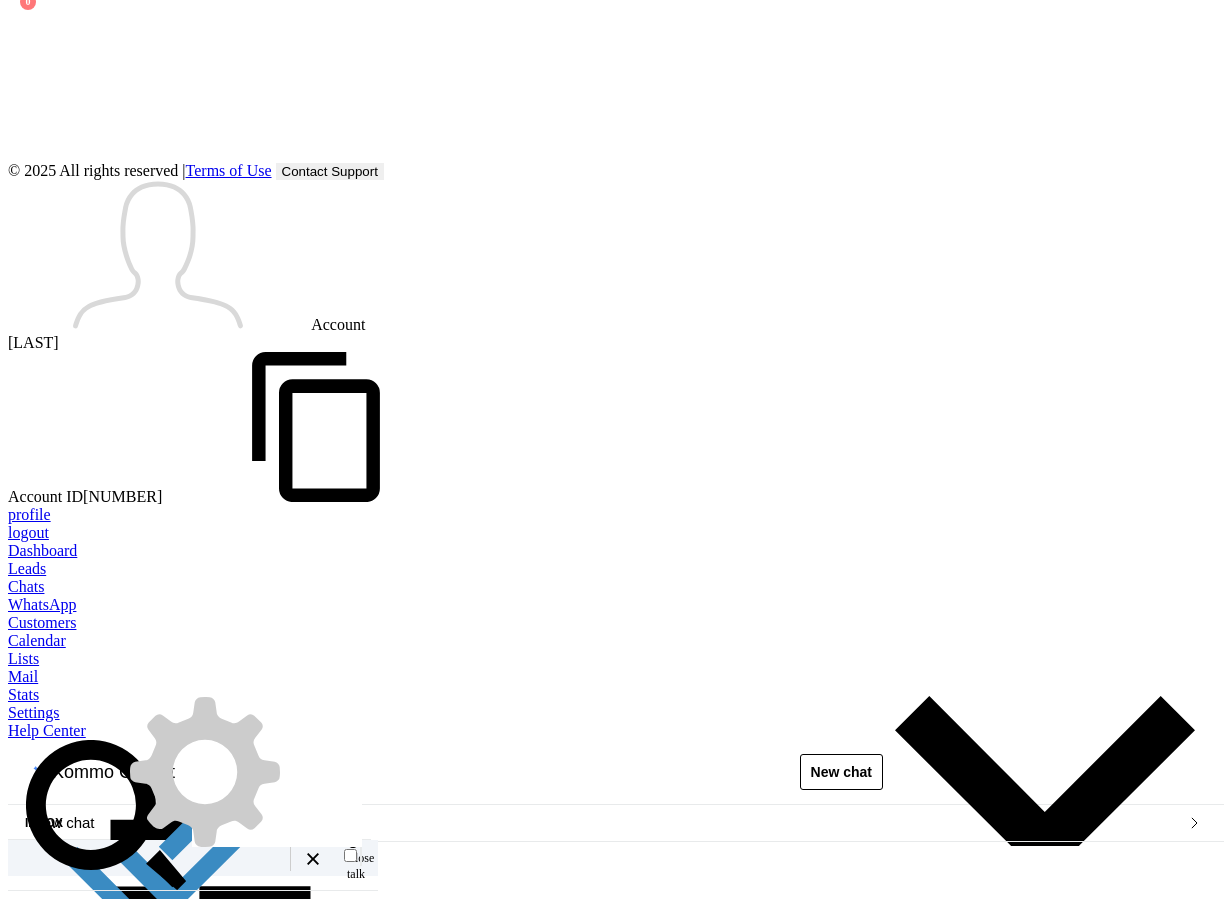 click on "Settings" at bounding box center [616, 713] 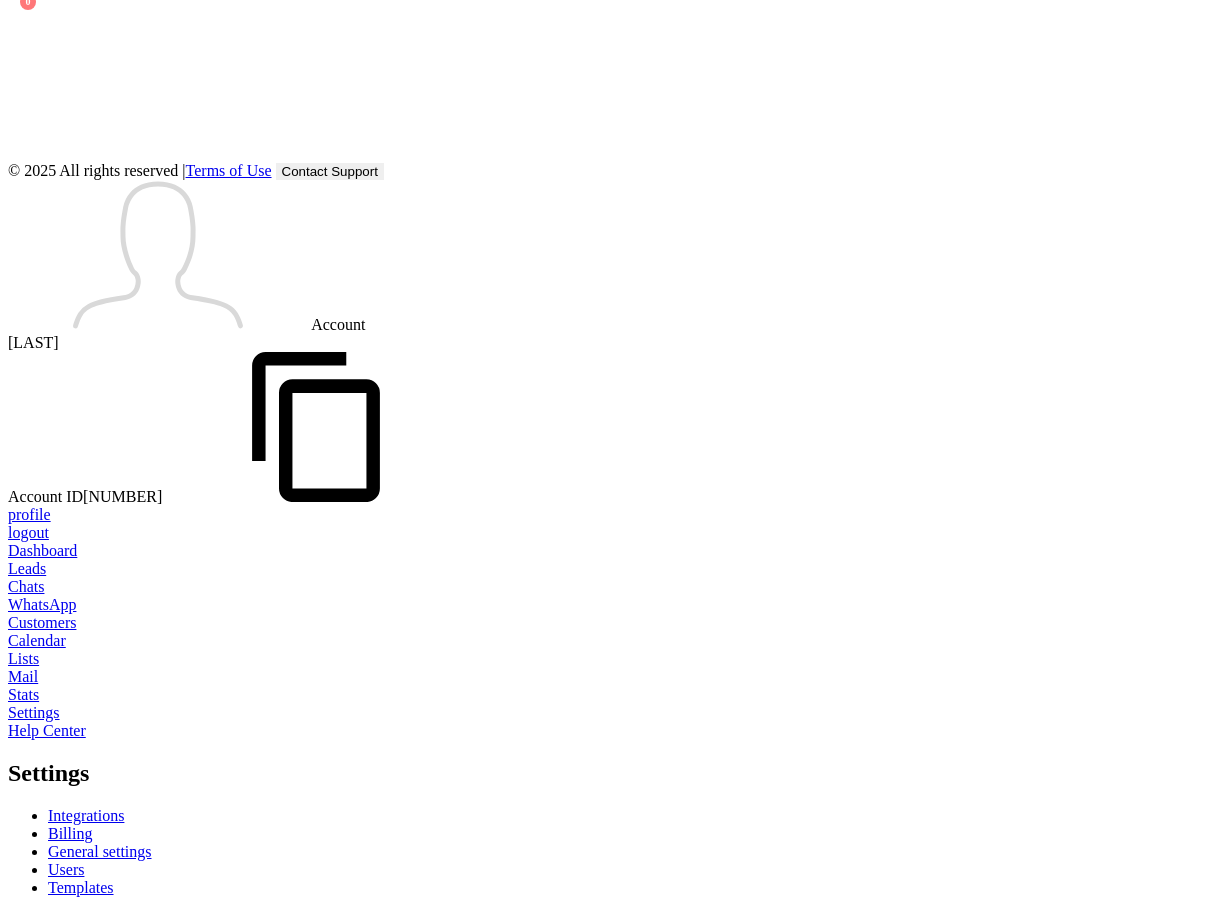 type on "**********" 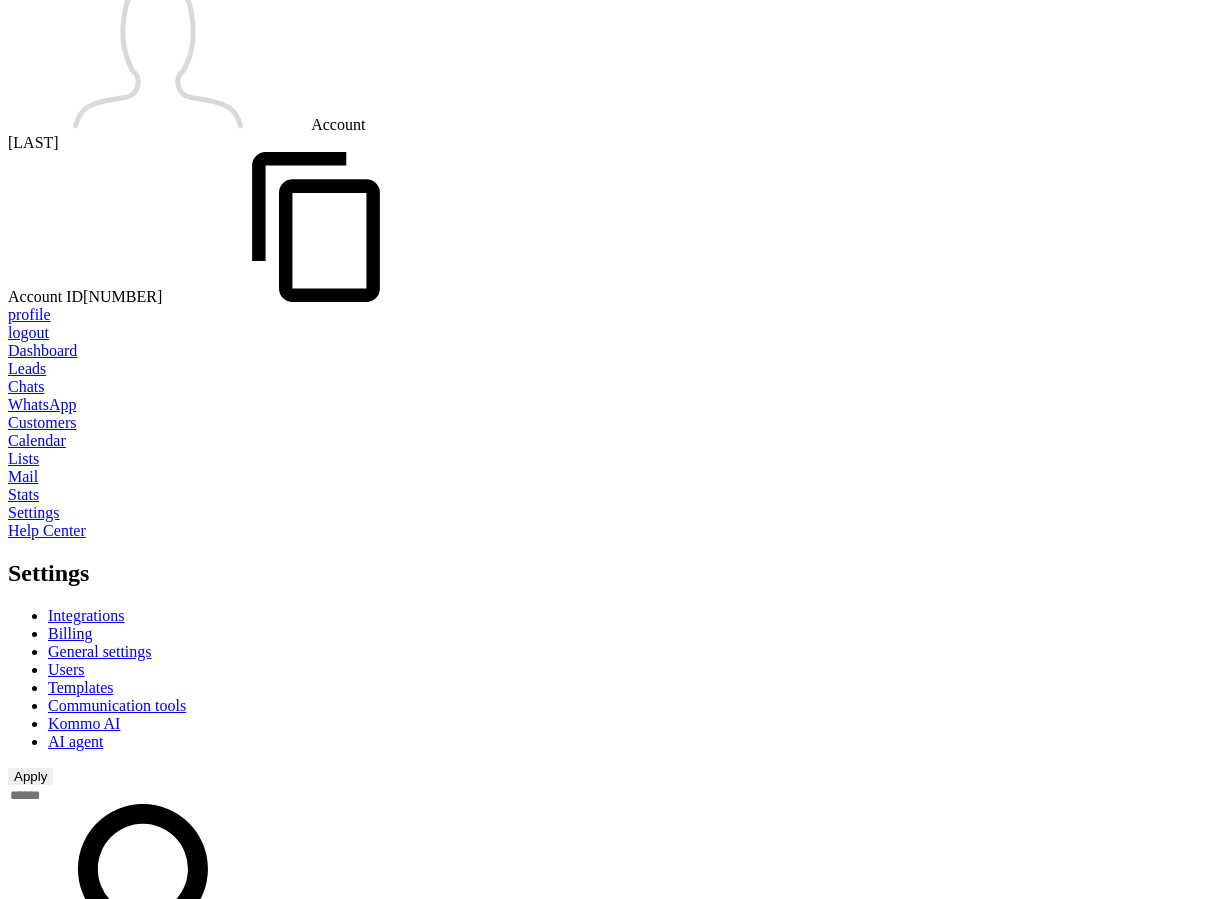 scroll, scrollTop: 0, scrollLeft: 0, axis: both 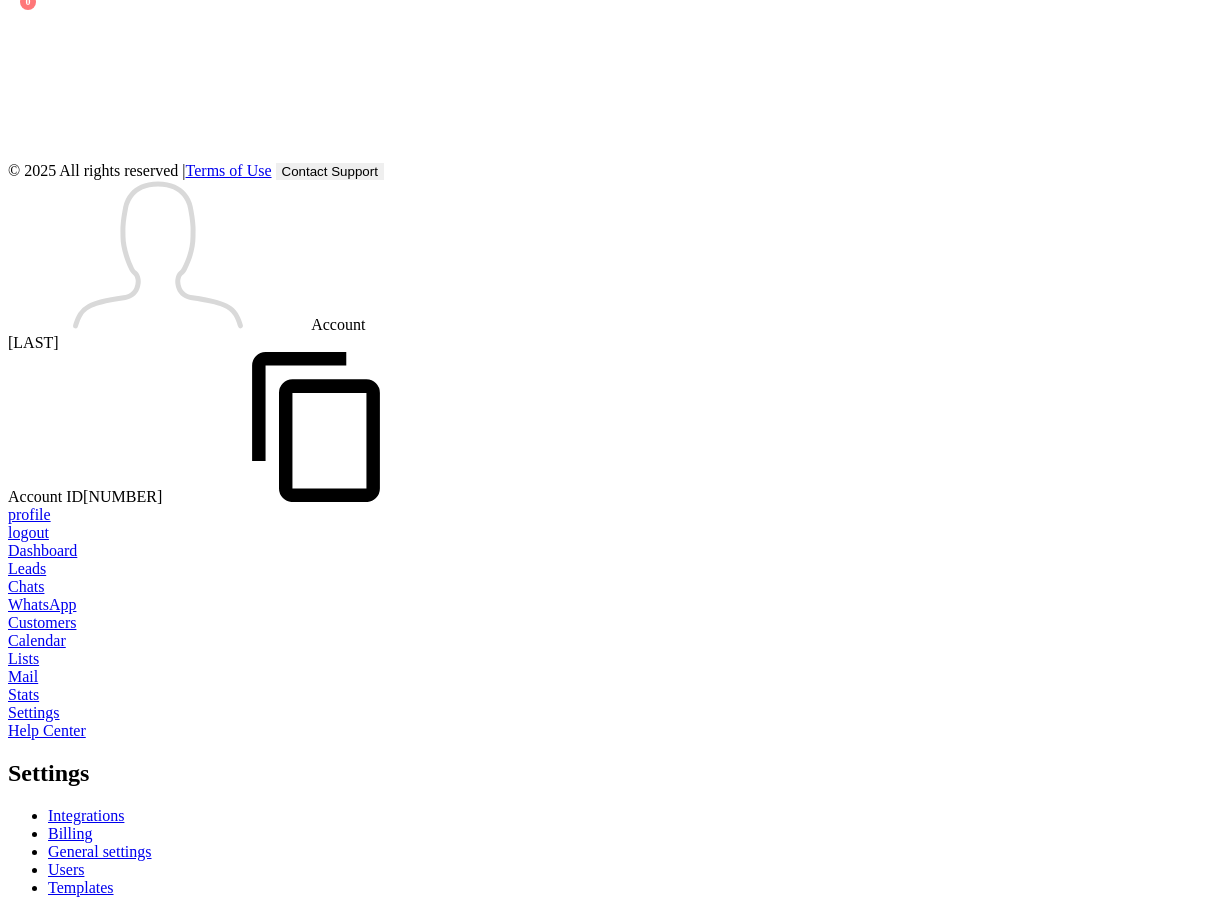 click at bounding box center [616, 994] 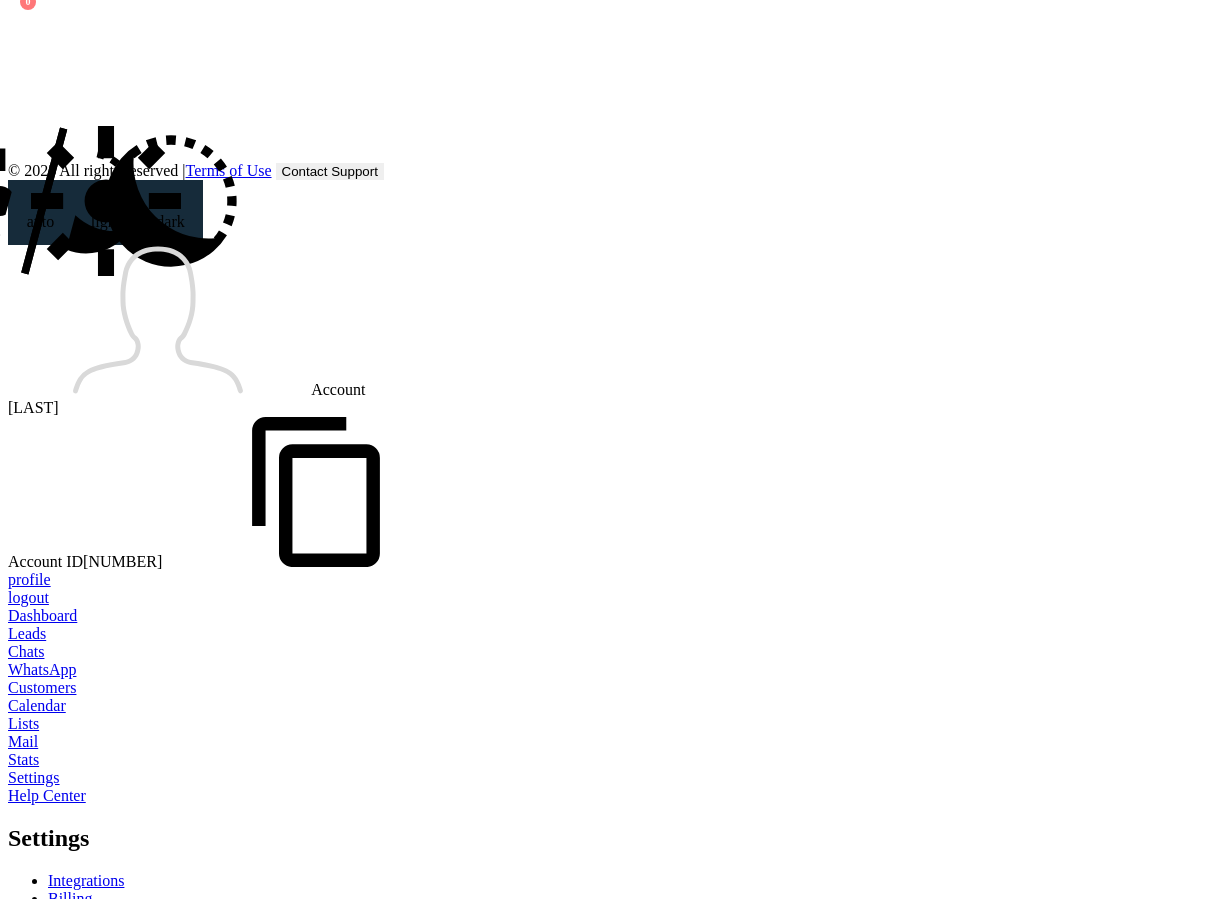 click at bounding box center (8, 579) 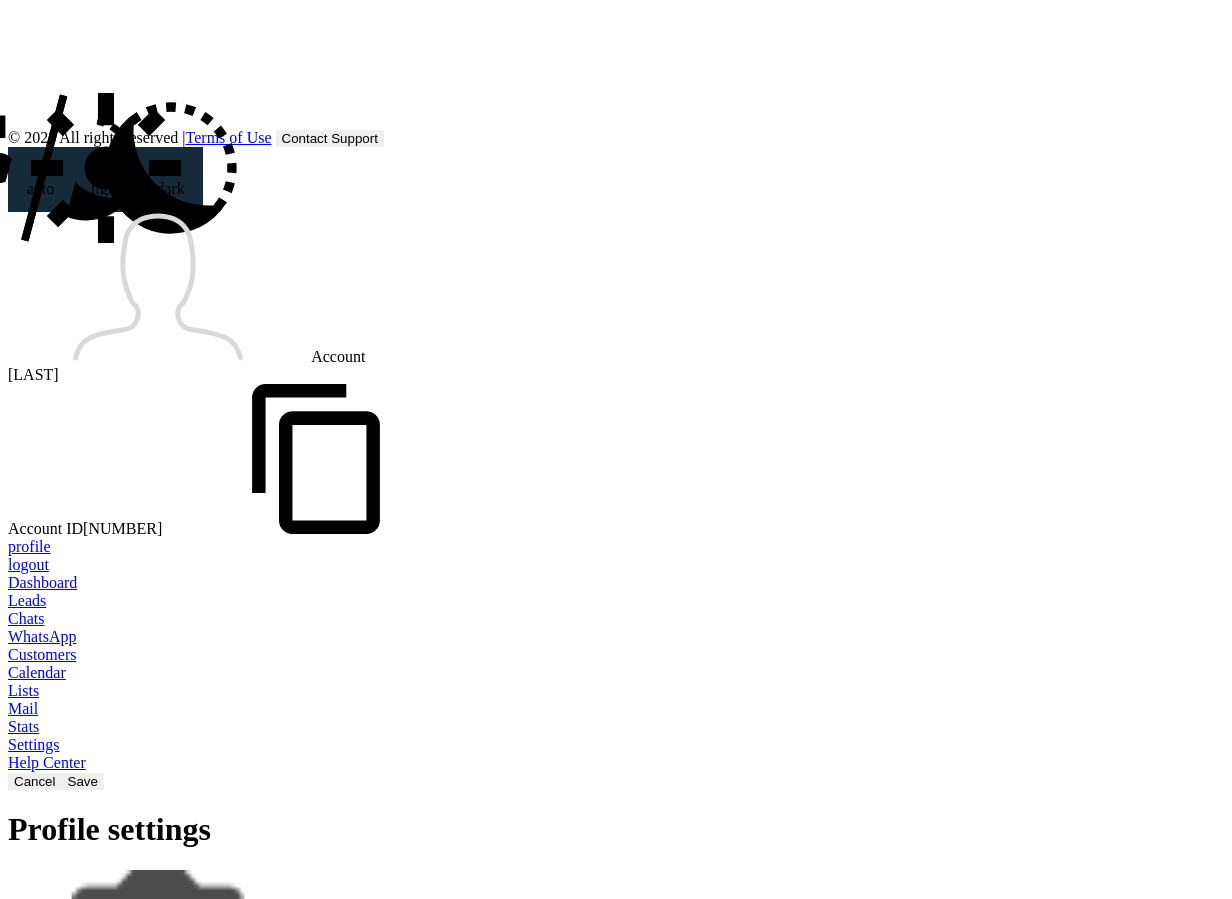 scroll, scrollTop: 0, scrollLeft: 0, axis: both 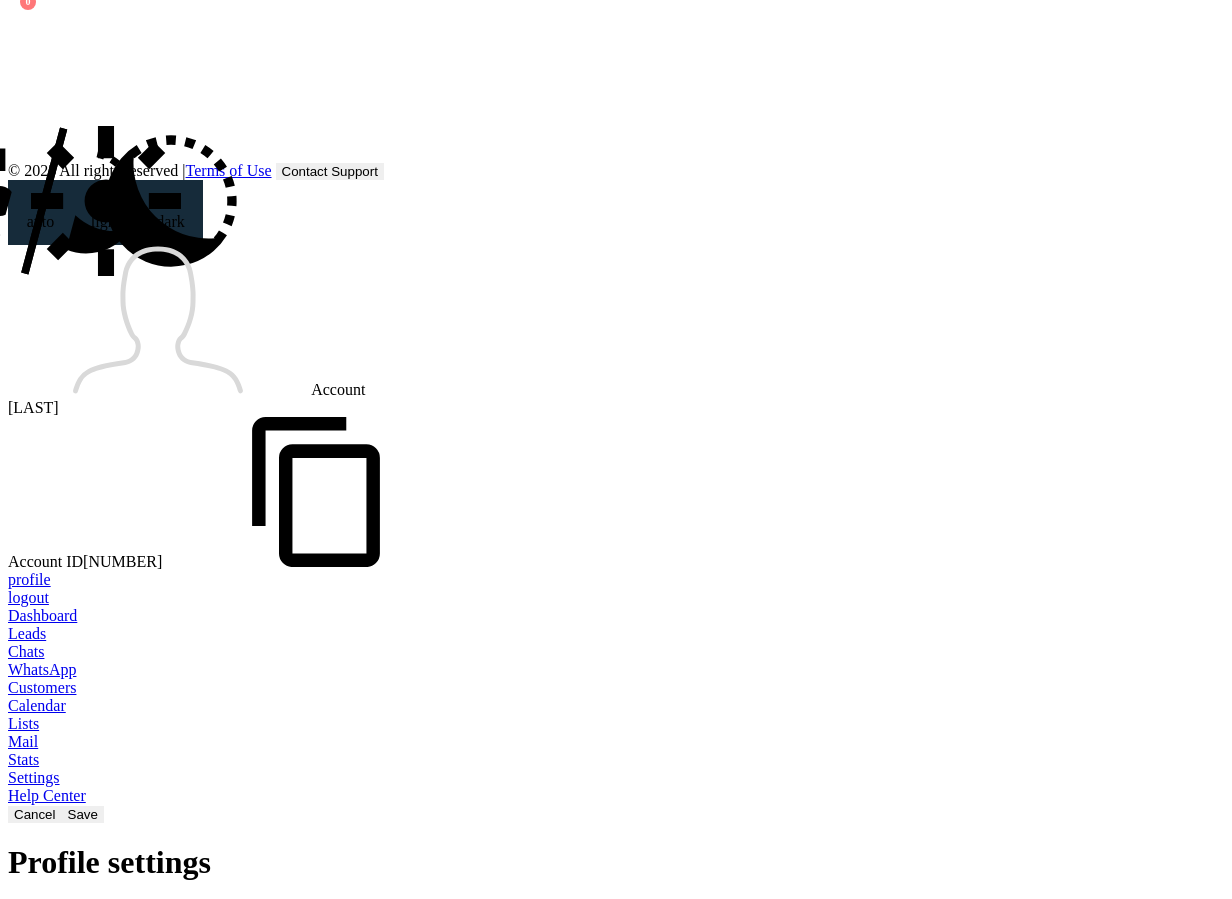 click 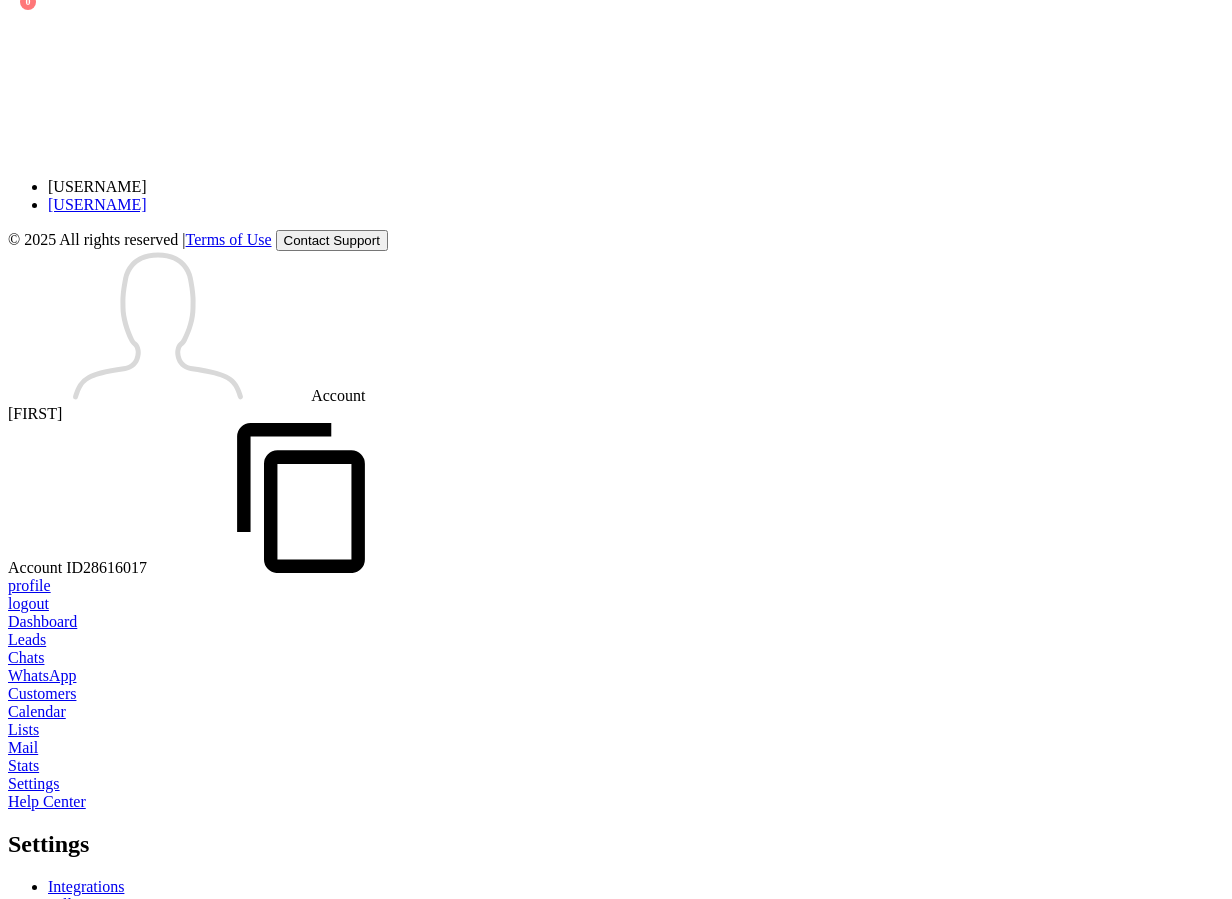 scroll, scrollTop: 0, scrollLeft: 0, axis: both 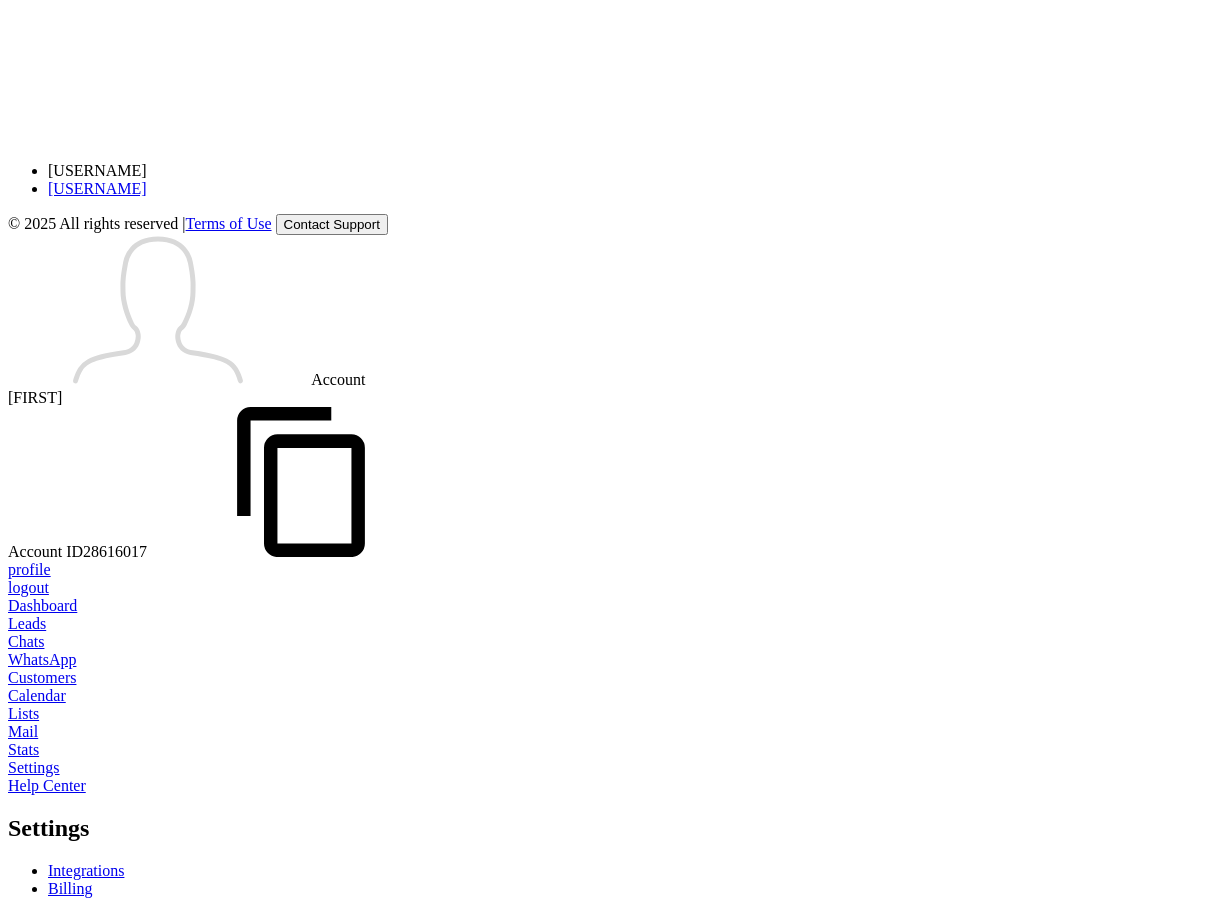 click on "Installed" at bounding box center [616, 3804] 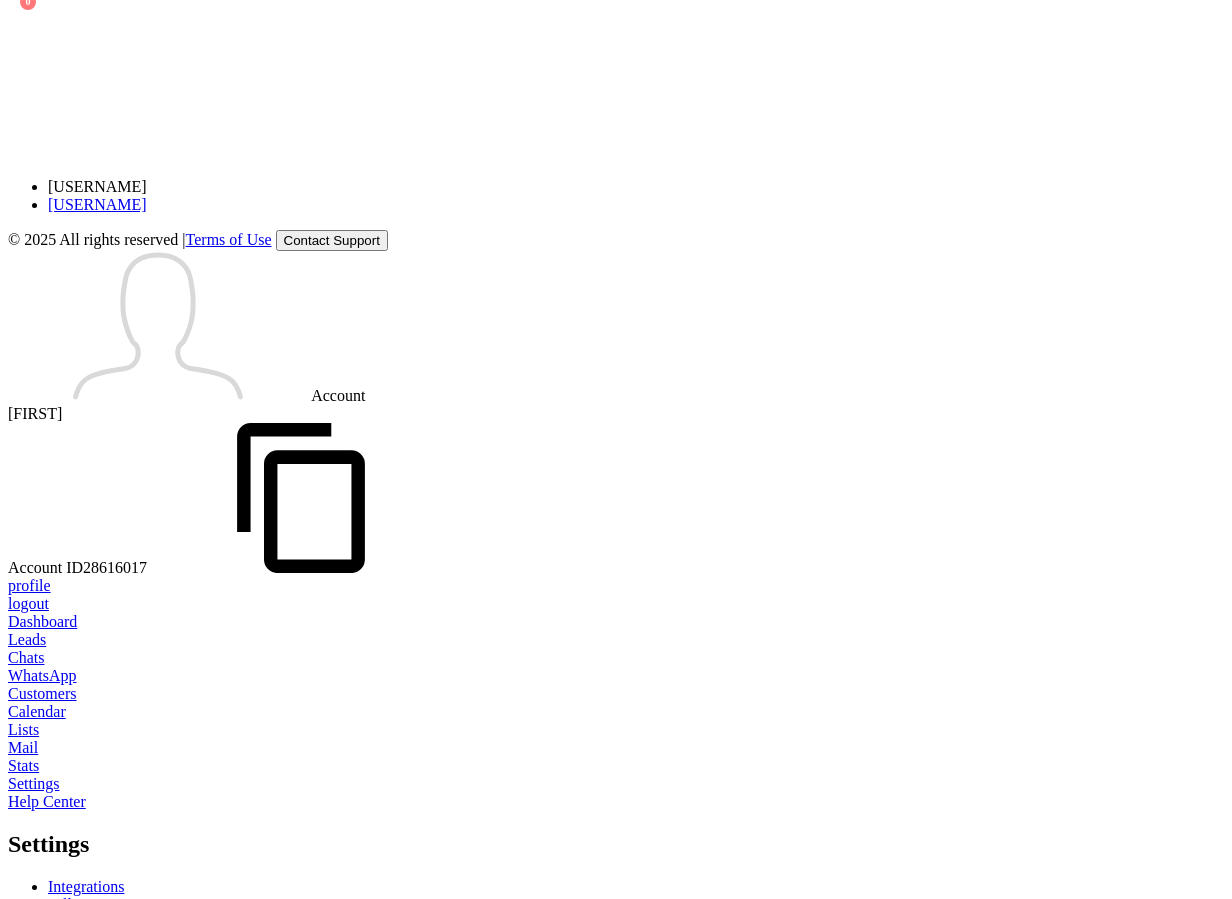 click at bounding box center [208, 4415] 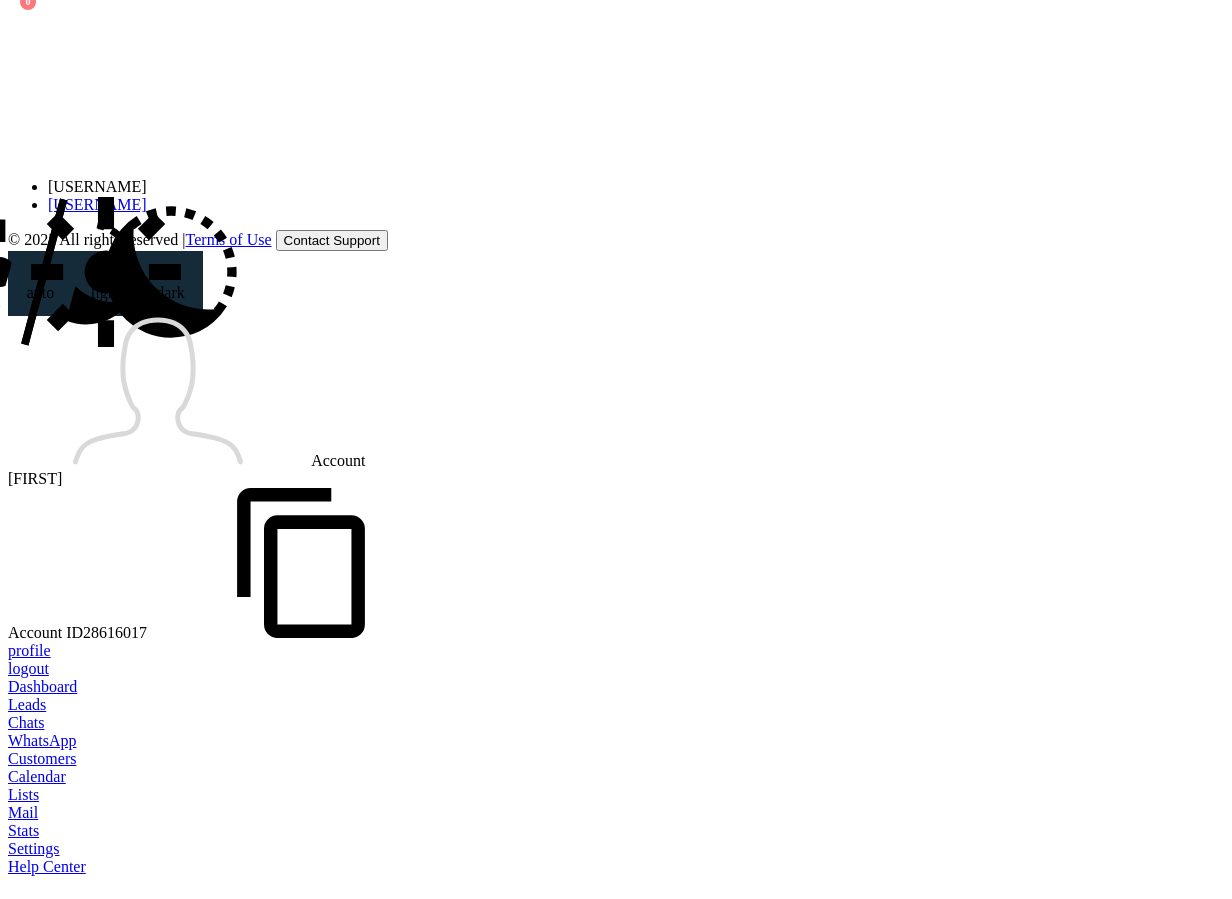 click on "[NAME]" at bounding box center (97, 204) 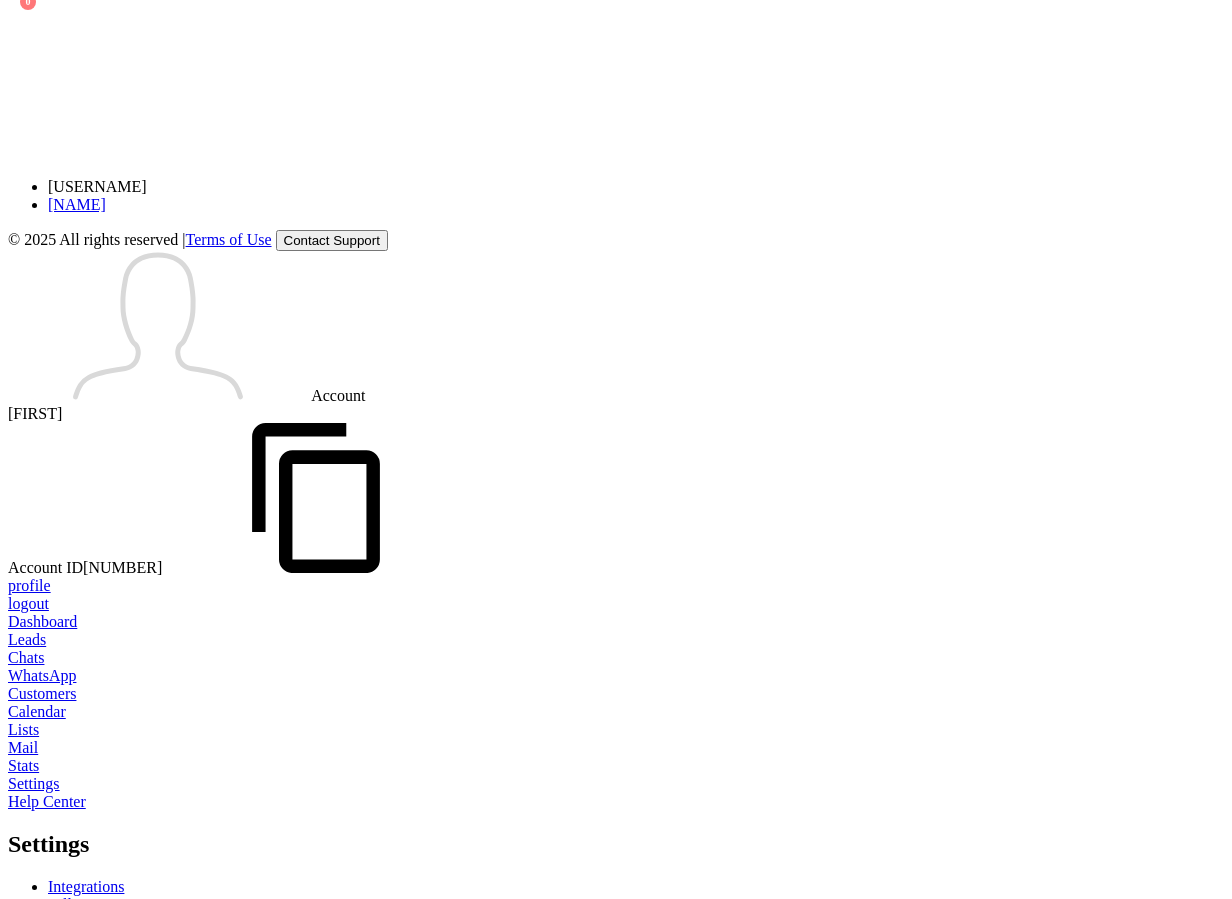 scroll, scrollTop: 0, scrollLeft: 0, axis: both 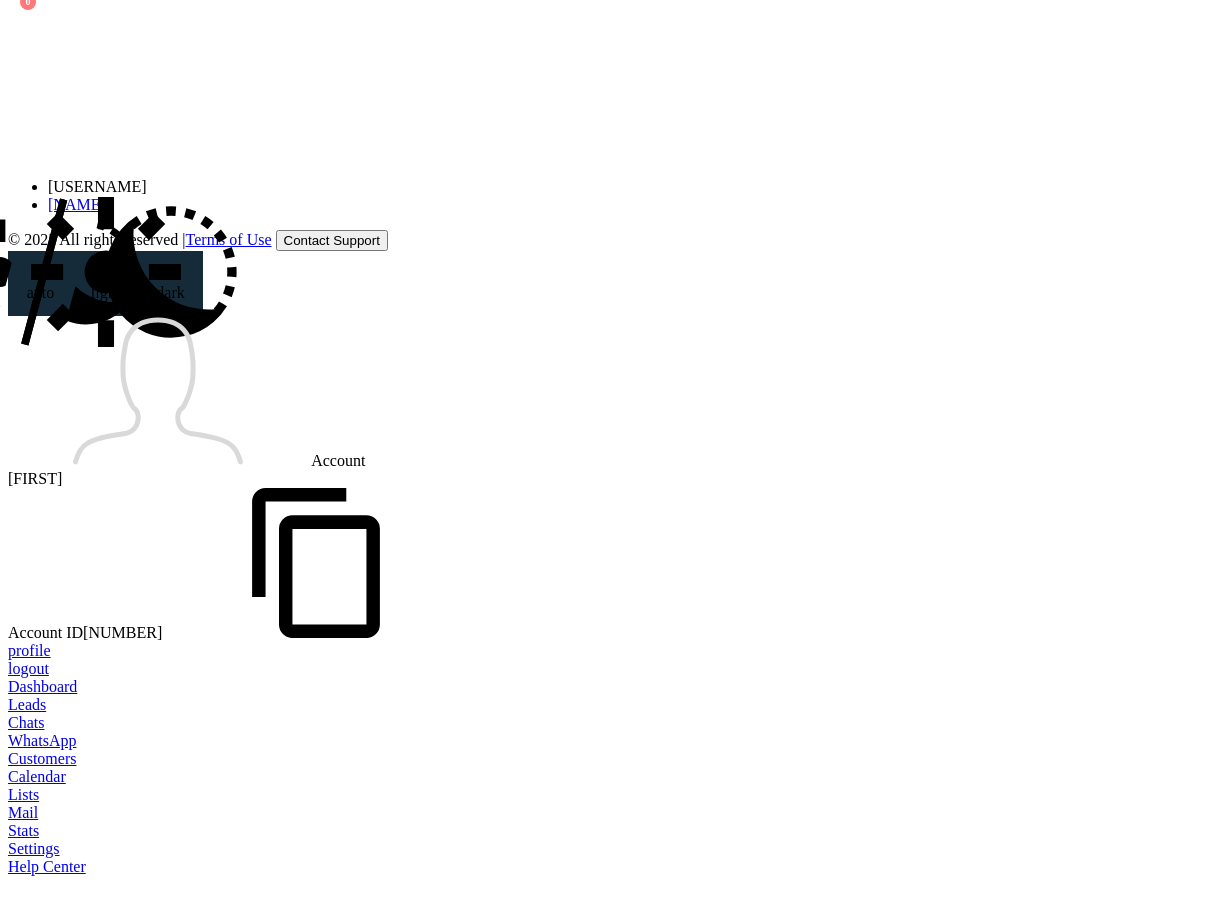 click on "profile" at bounding box center [29, 650] 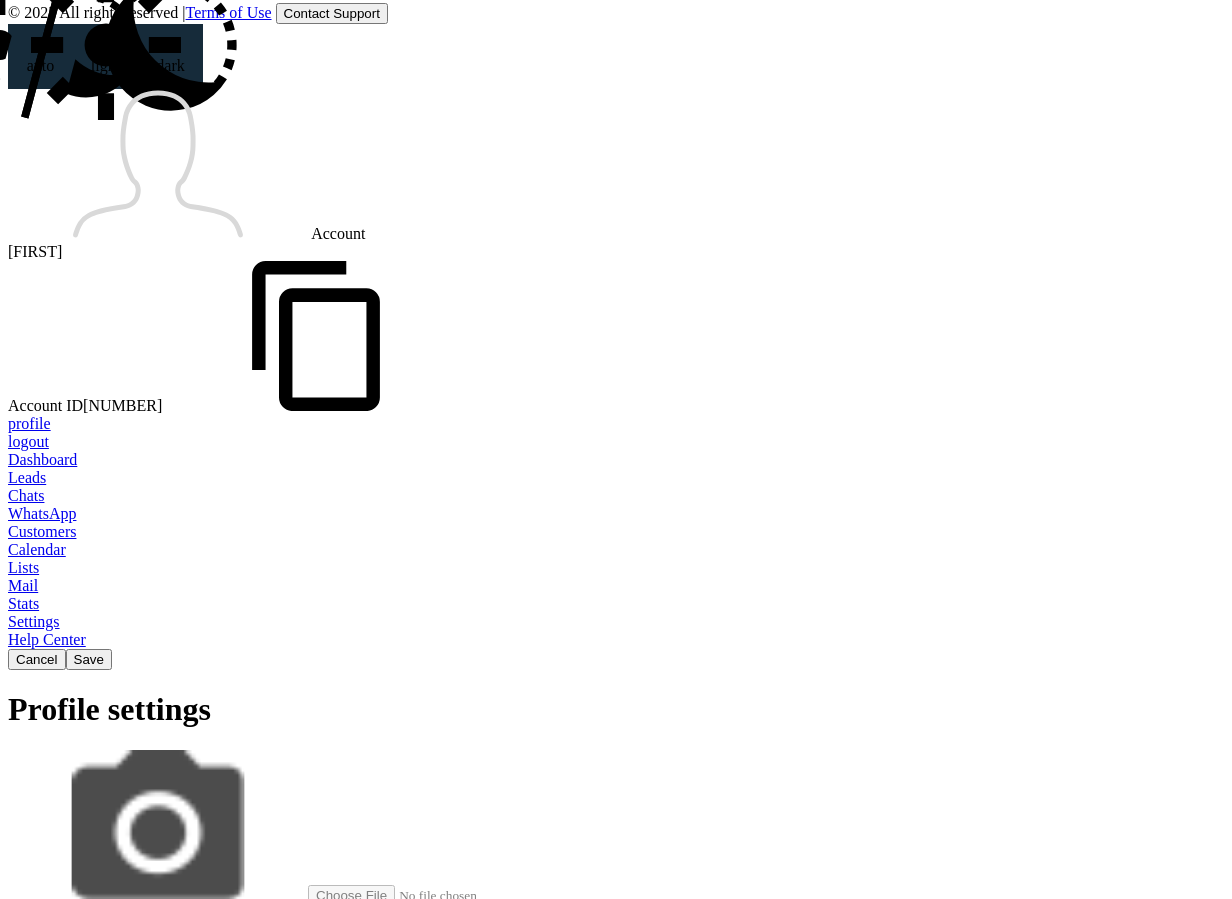 scroll, scrollTop: 0, scrollLeft: 0, axis: both 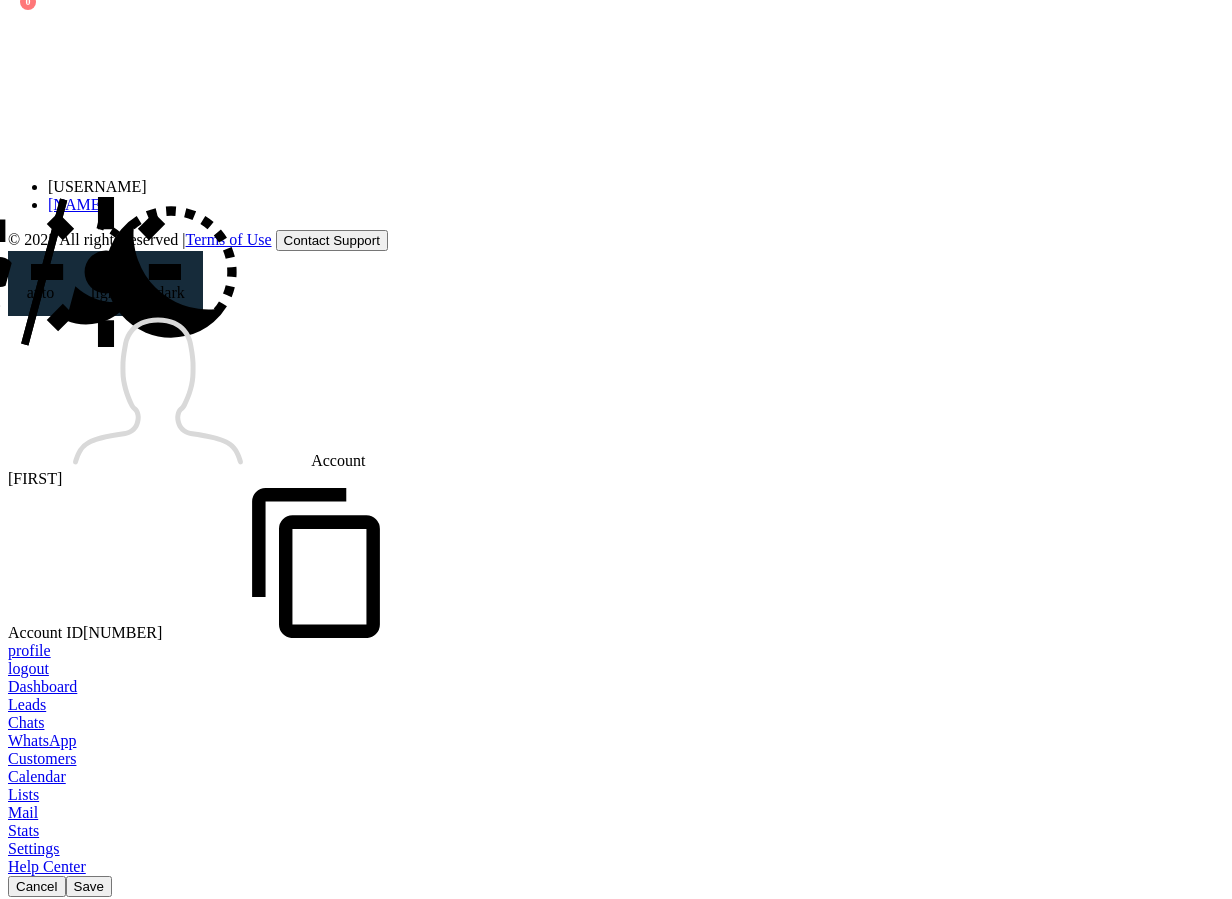 click on "Account" at bounding box center [616, 393] 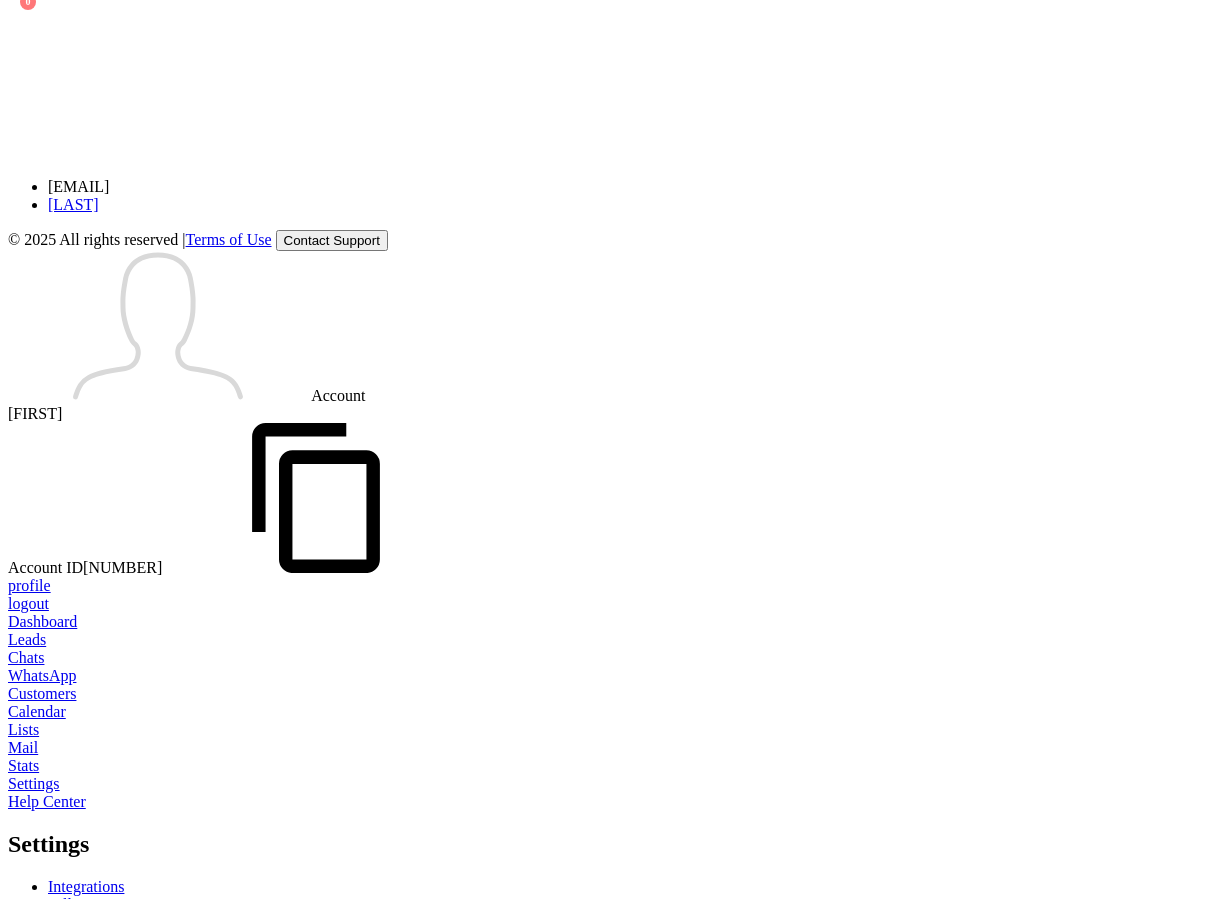 scroll, scrollTop: 0, scrollLeft: 0, axis: both 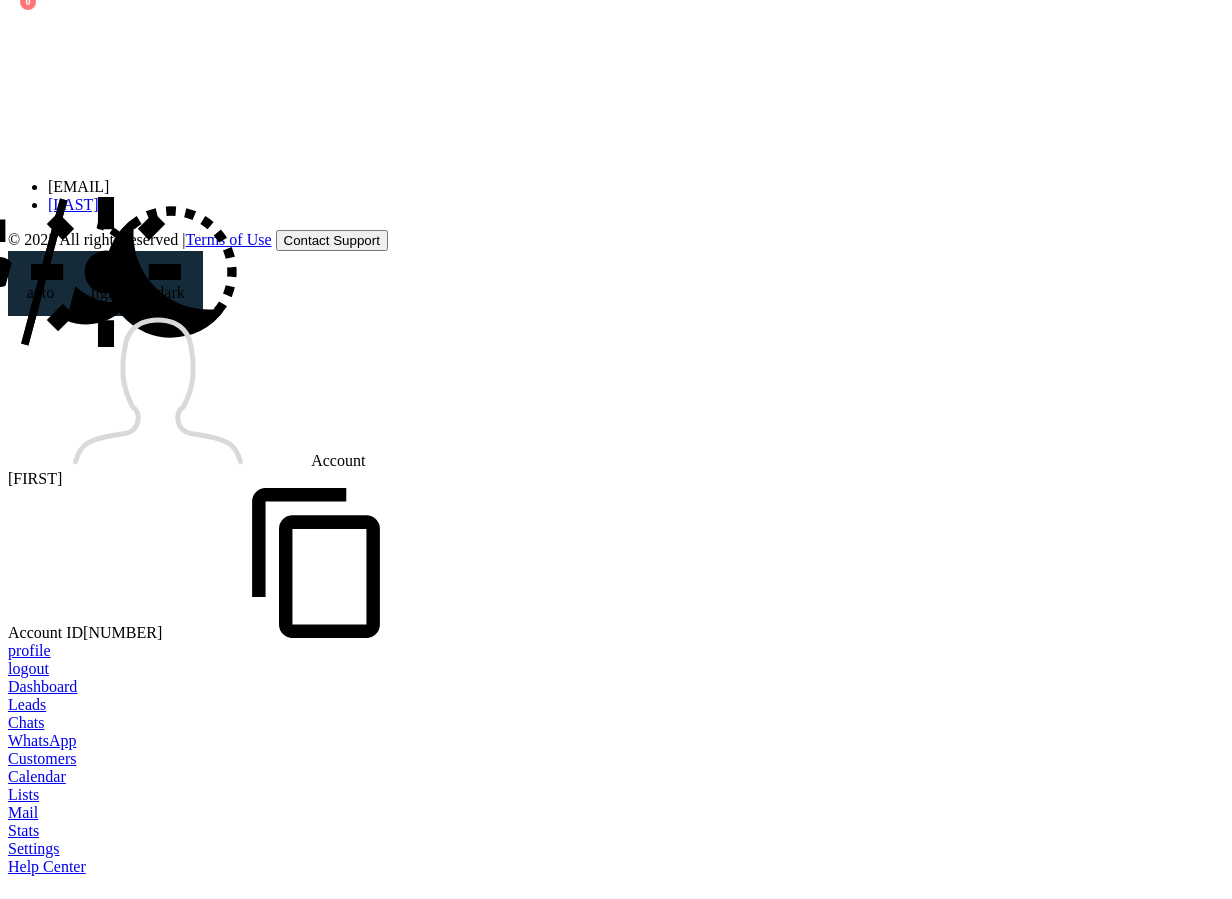 click on "[NAME]" at bounding box center (73, 204) 